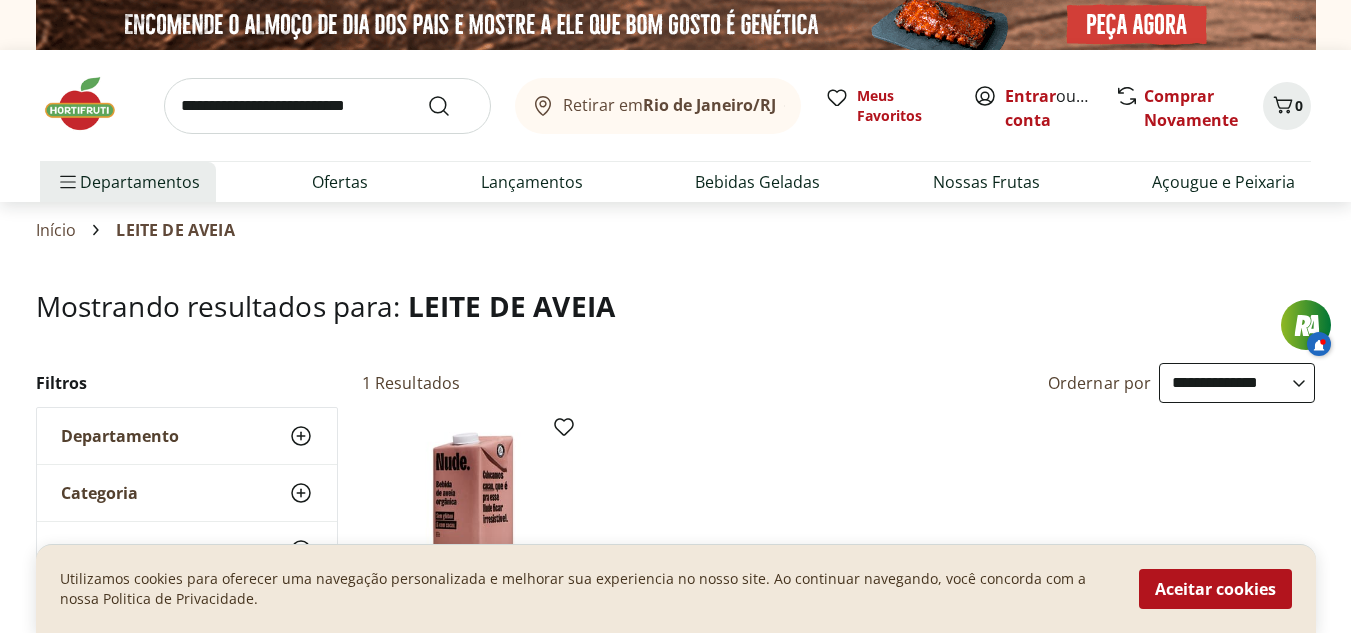 select on "**********" 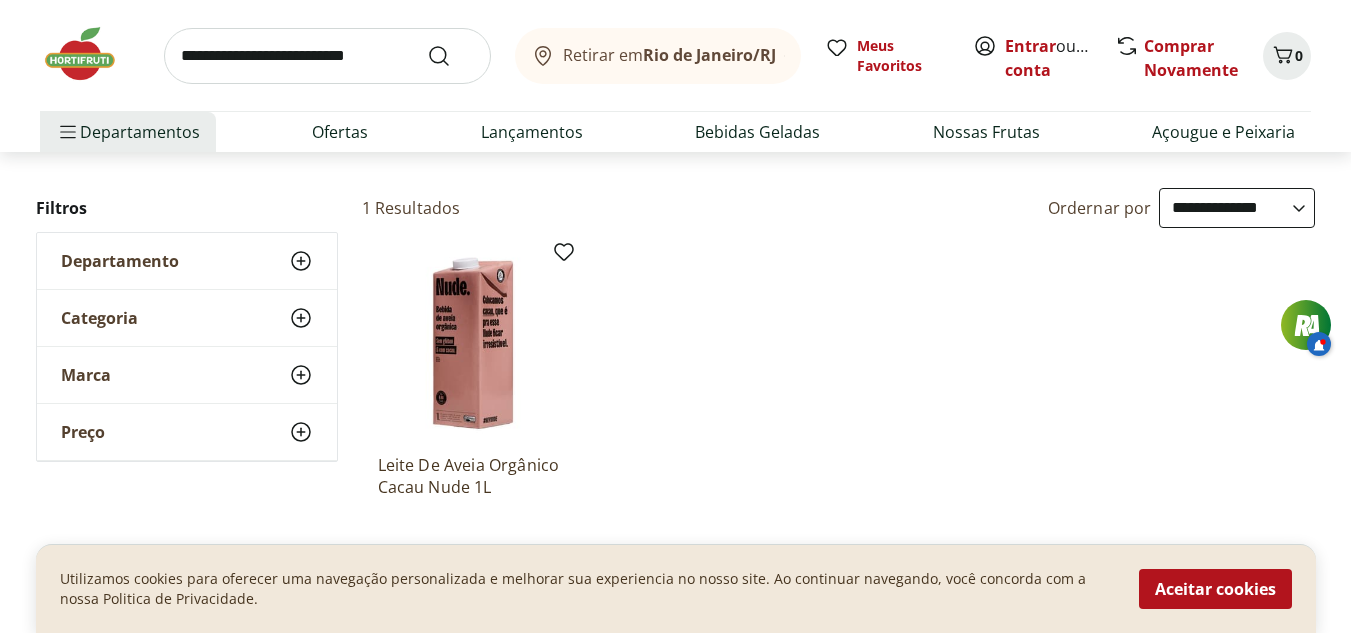 scroll, scrollTop: 0, scrollLeft: 0, axis: both 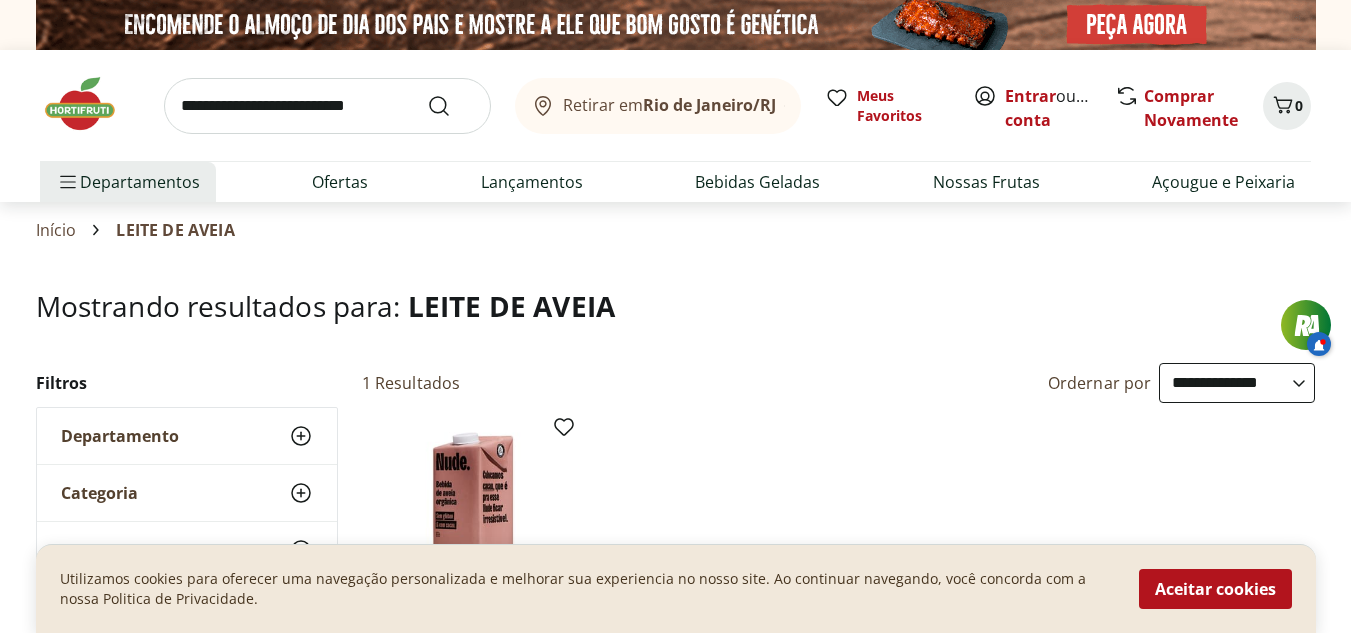 click at bounding box center [327, 106] 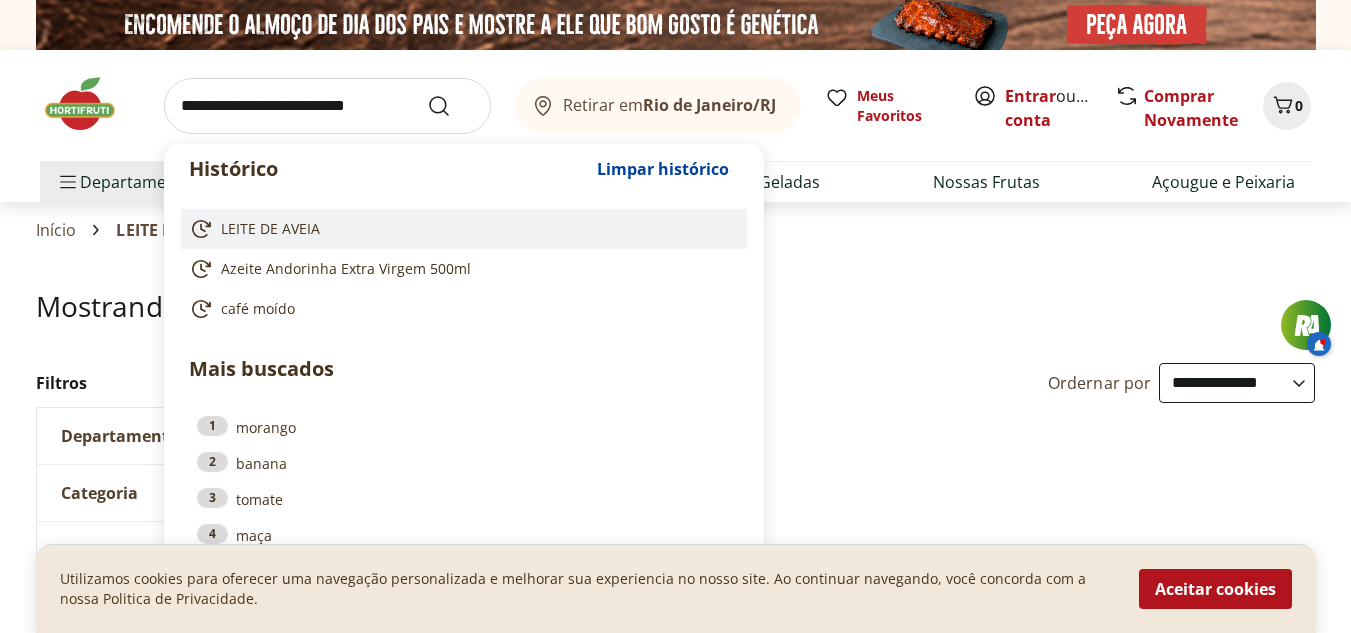 click on "LEITE DE AVEIA" at bounding box center (270, 229) 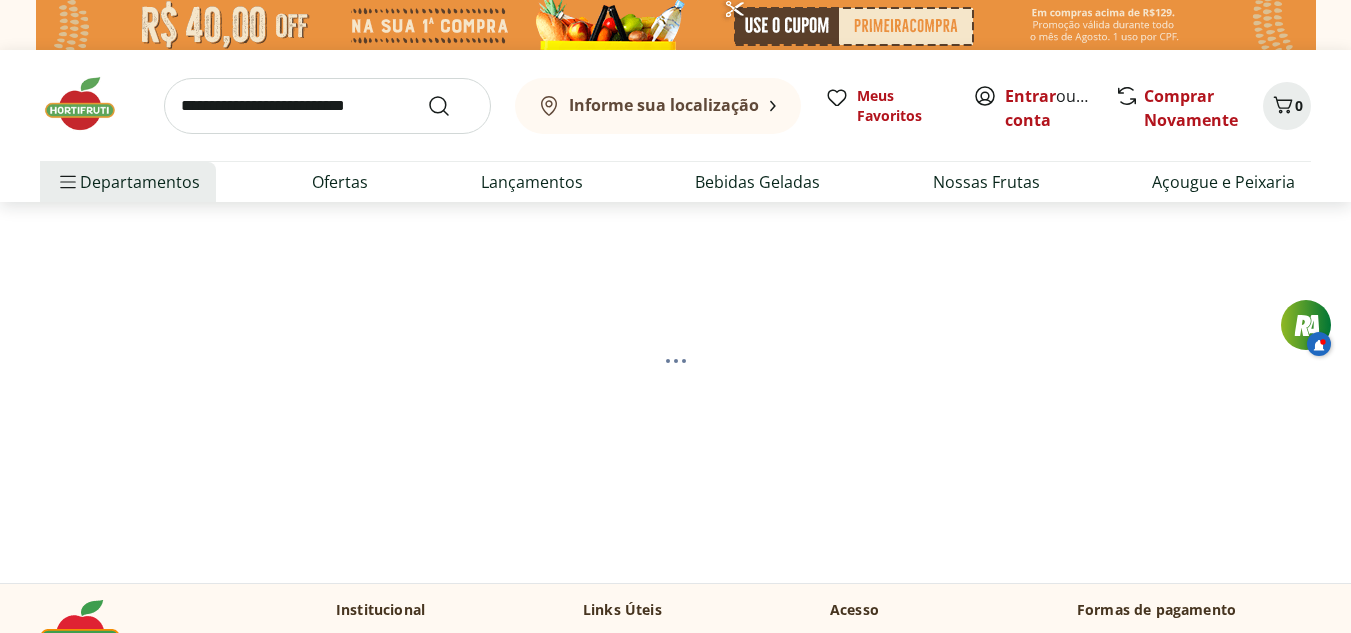 scroll, scrollTop: 0, scrollLeft: 0, axis: both 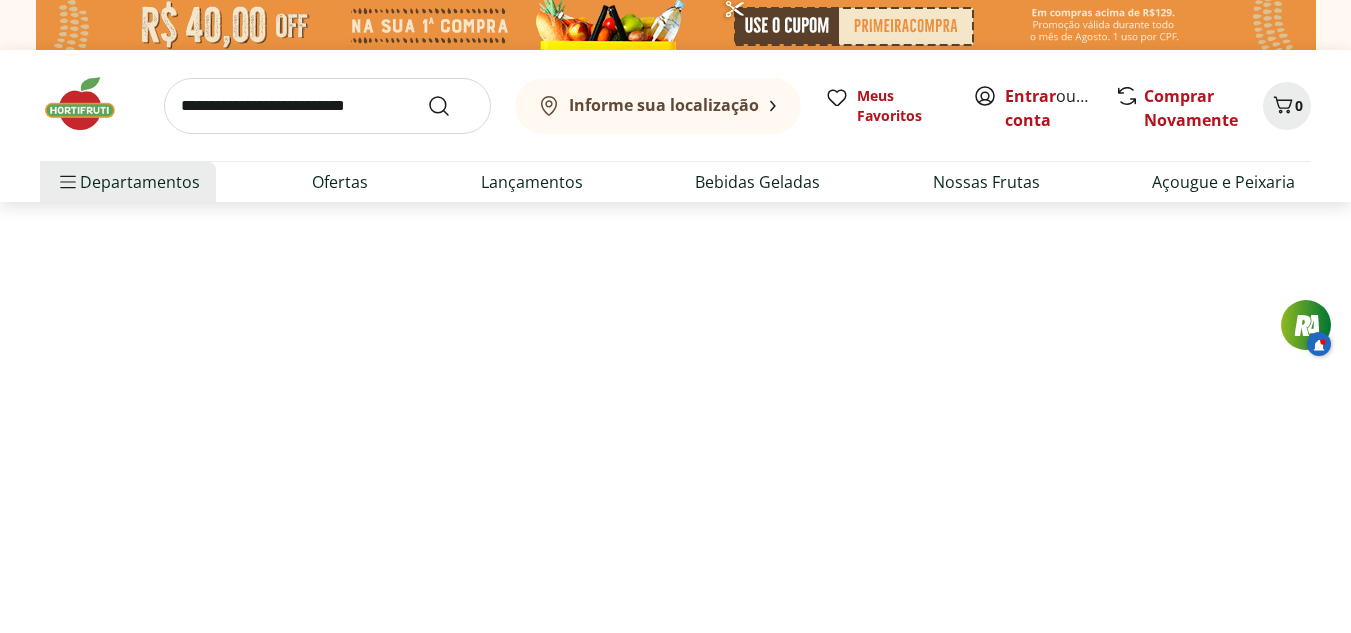 select on "**********" 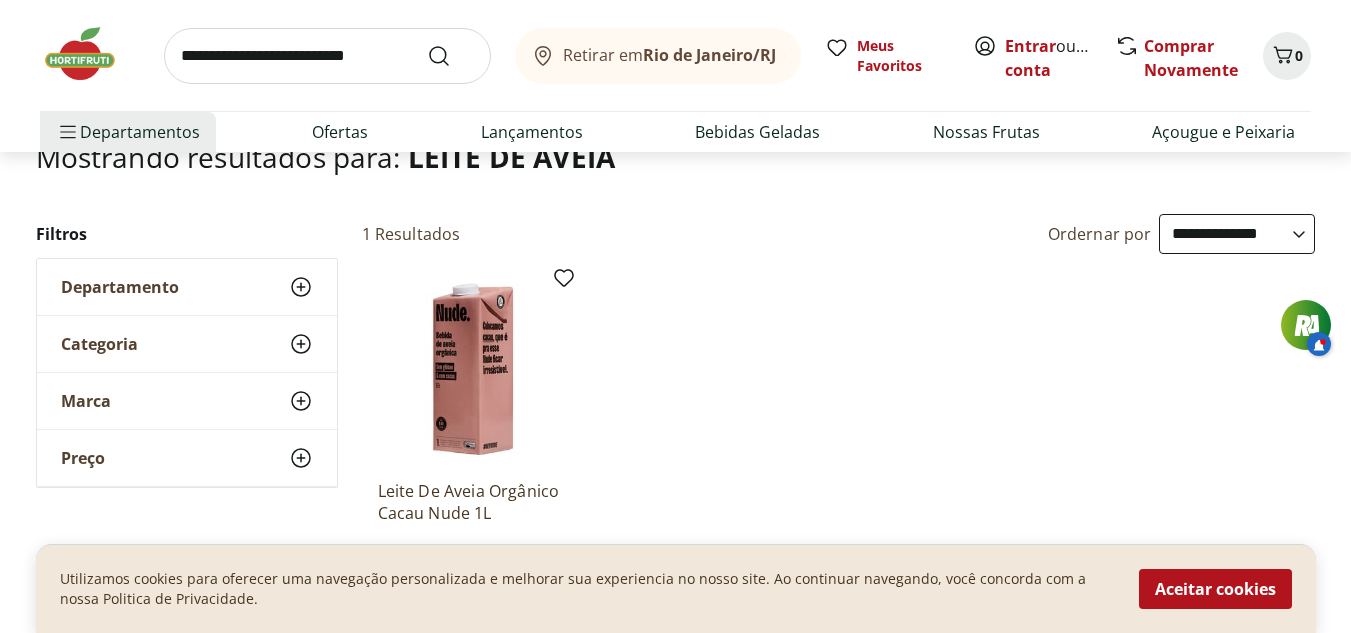 scroll, scrollTop: 0, scrollLeft: 0, axis: both 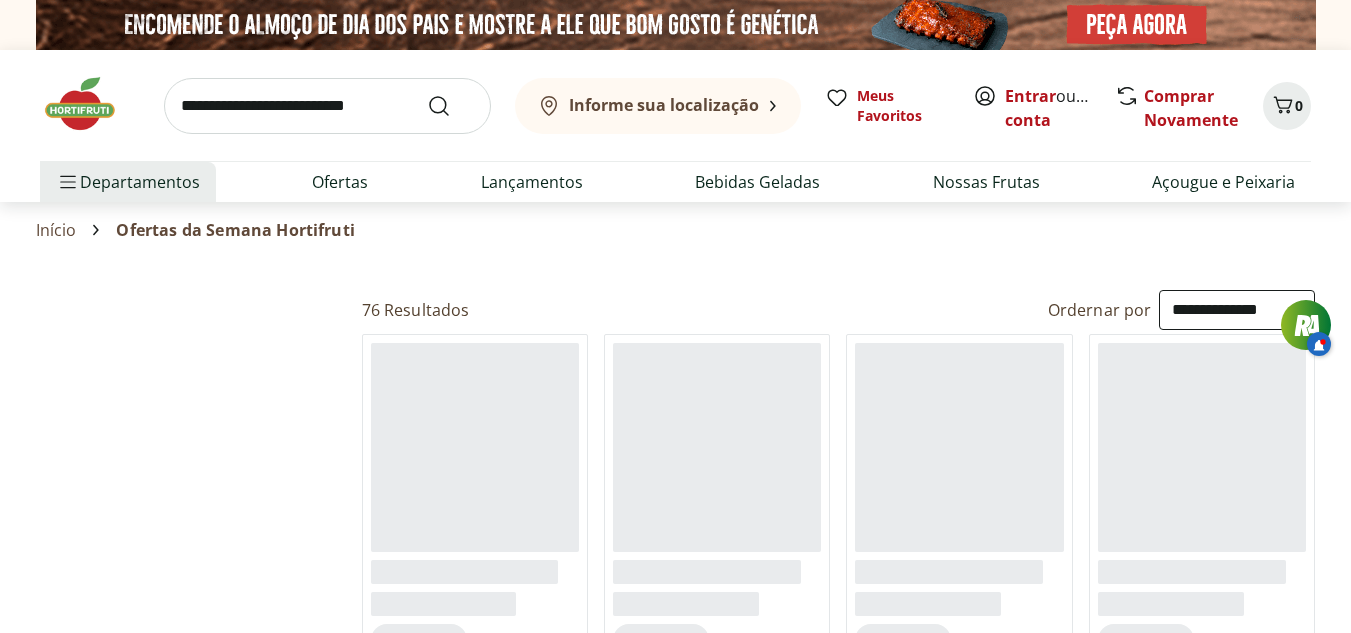 select on "**********" 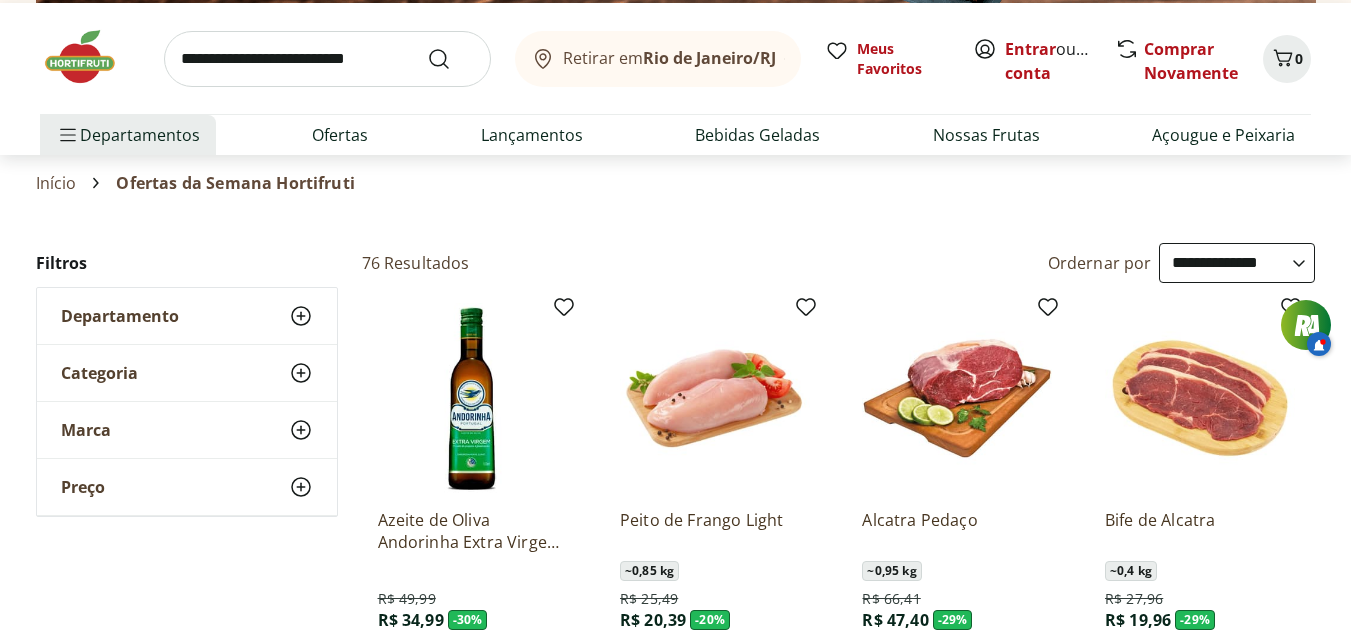 scroll, scrollTop: 0, scrollLeft: 0, axis: both 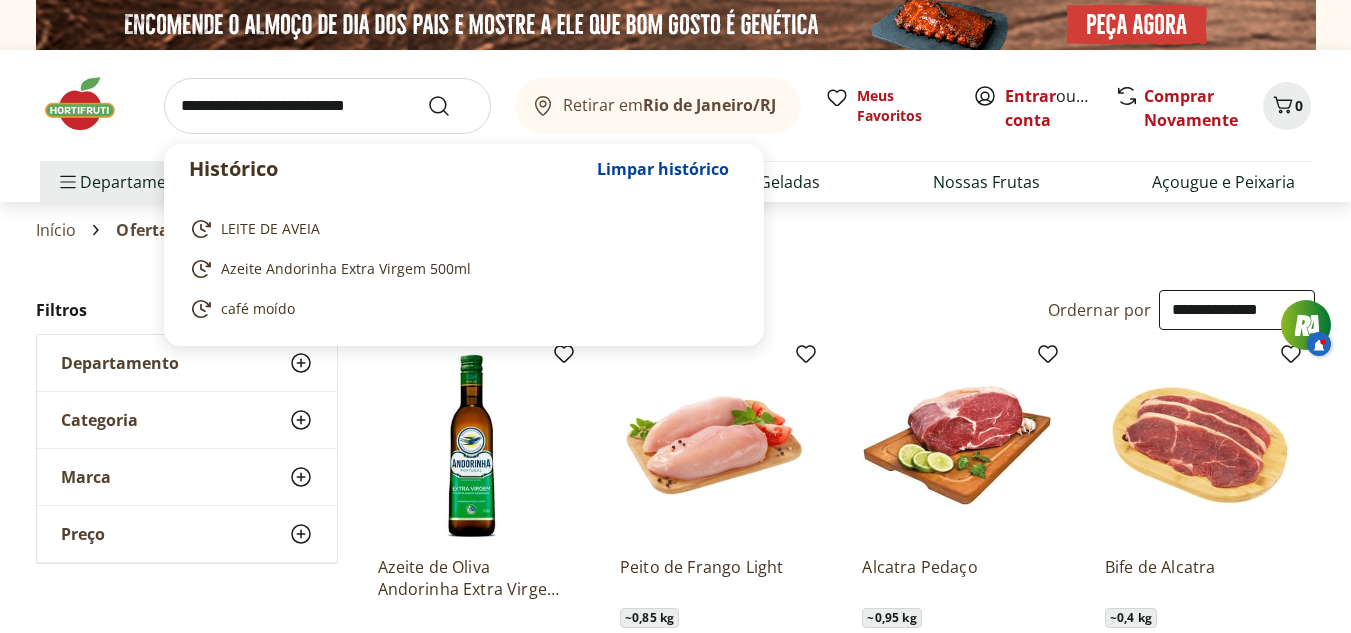 drag, startPoint x: 203, startPoint y: 102, endPoint x: 202, endPoint y: 132, distance: 30.016663 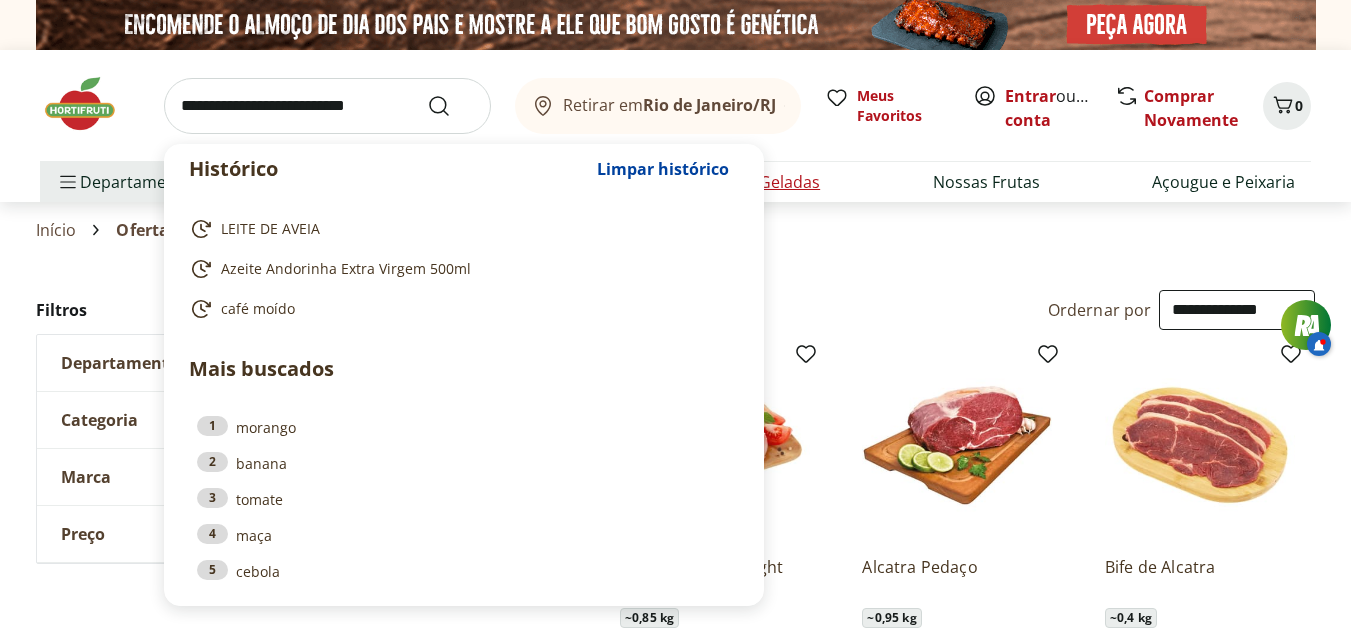 drag, startPoint x: 477, startPoint y: 455, endPoint x: 778, endPoint y: 173, distance: 412.46213 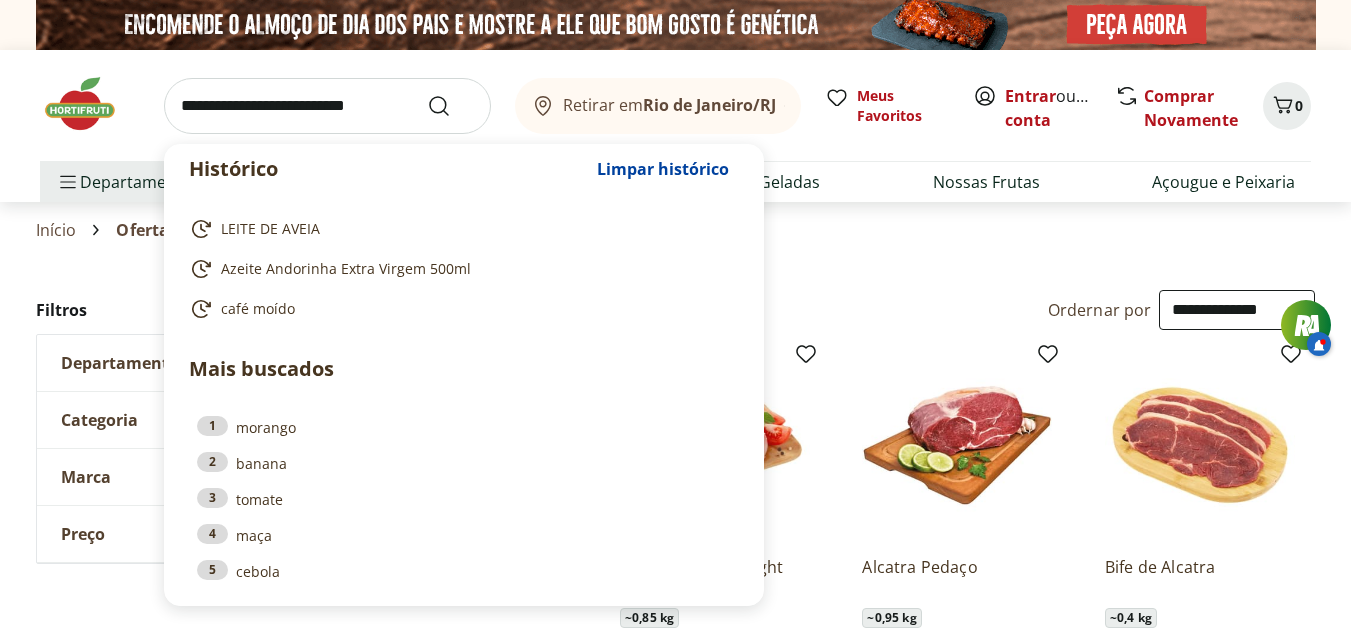 click on "LEITE DE AVEIA" at bounding box center [460, 229] 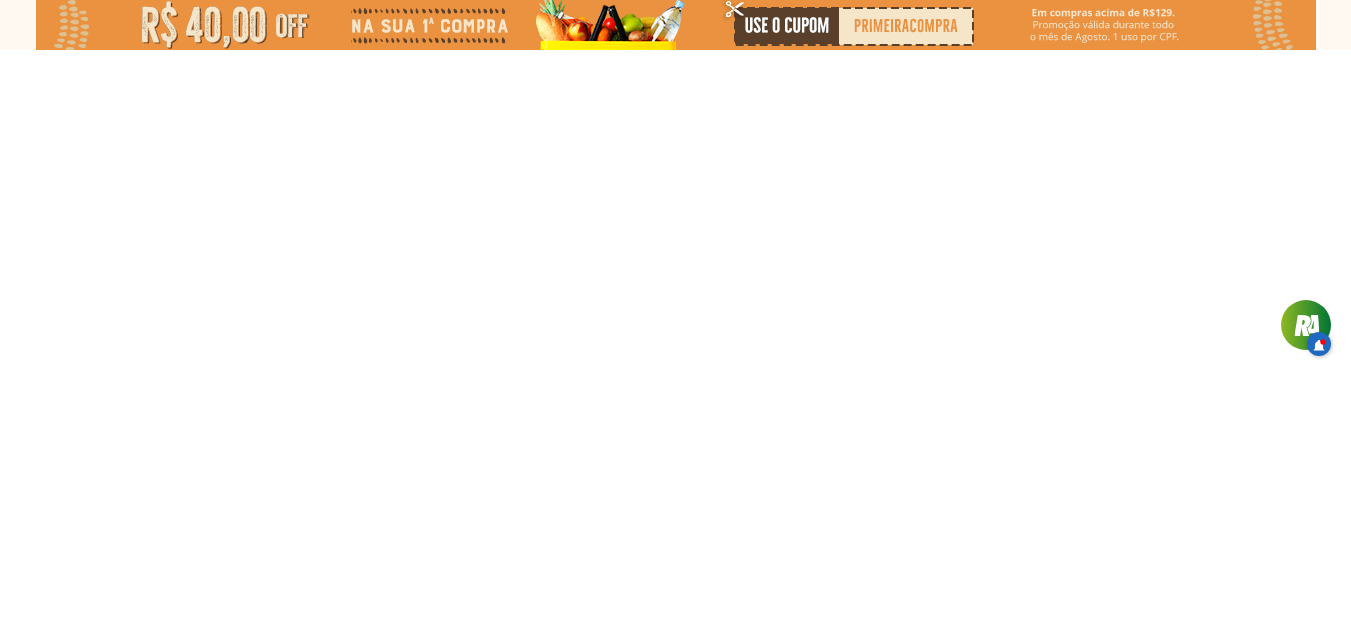 scroll, scrollTop: 0, scrollLeft: 0, axis: both 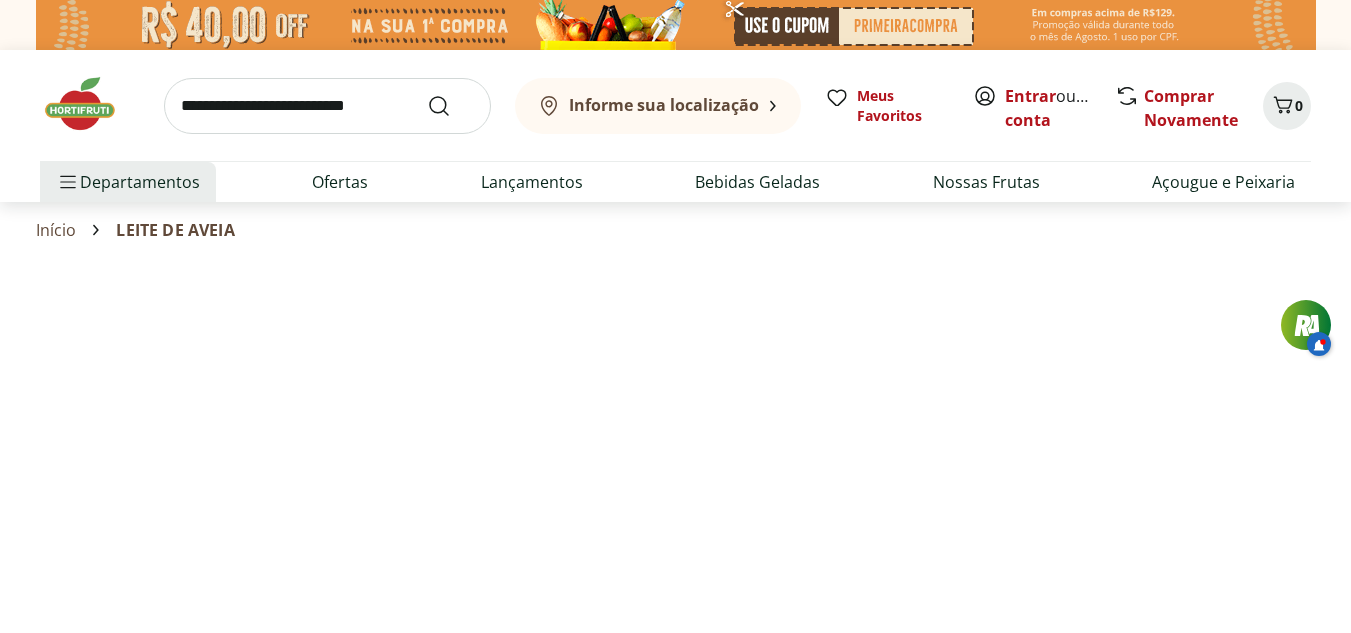 select on "**********" 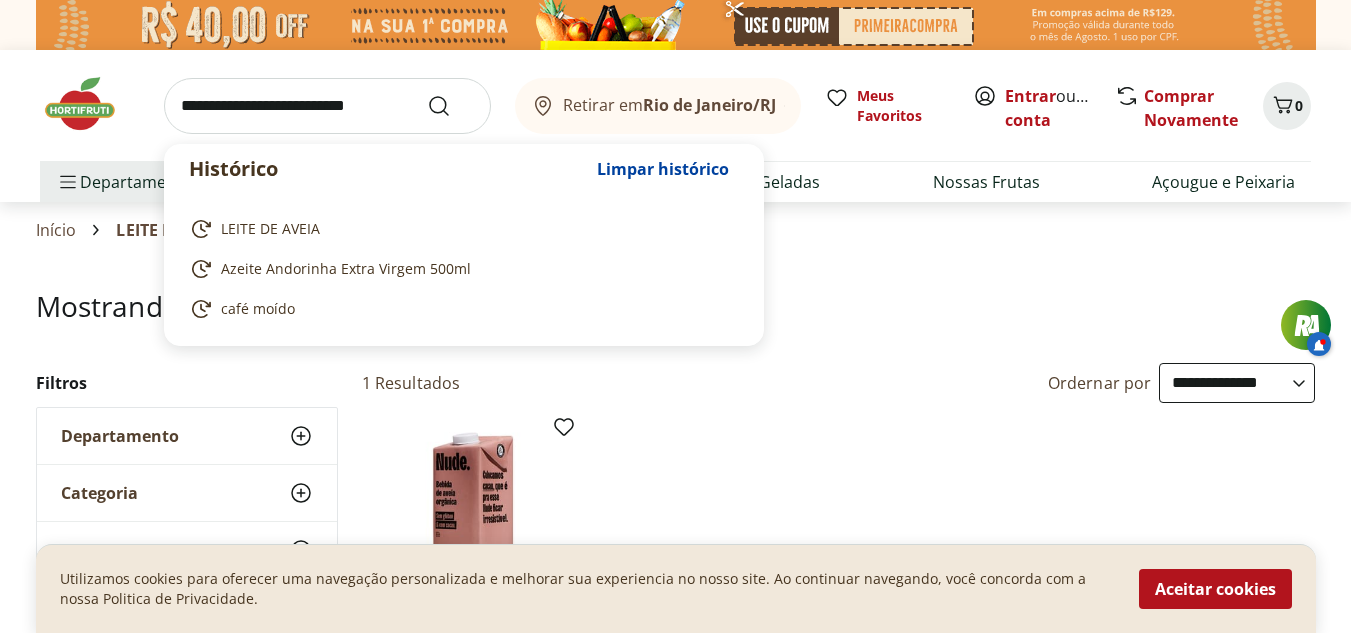 drag, startPoint x: 187, startPoint y: 95, endPoint x: 264, endPoint y: 131, distance: 85 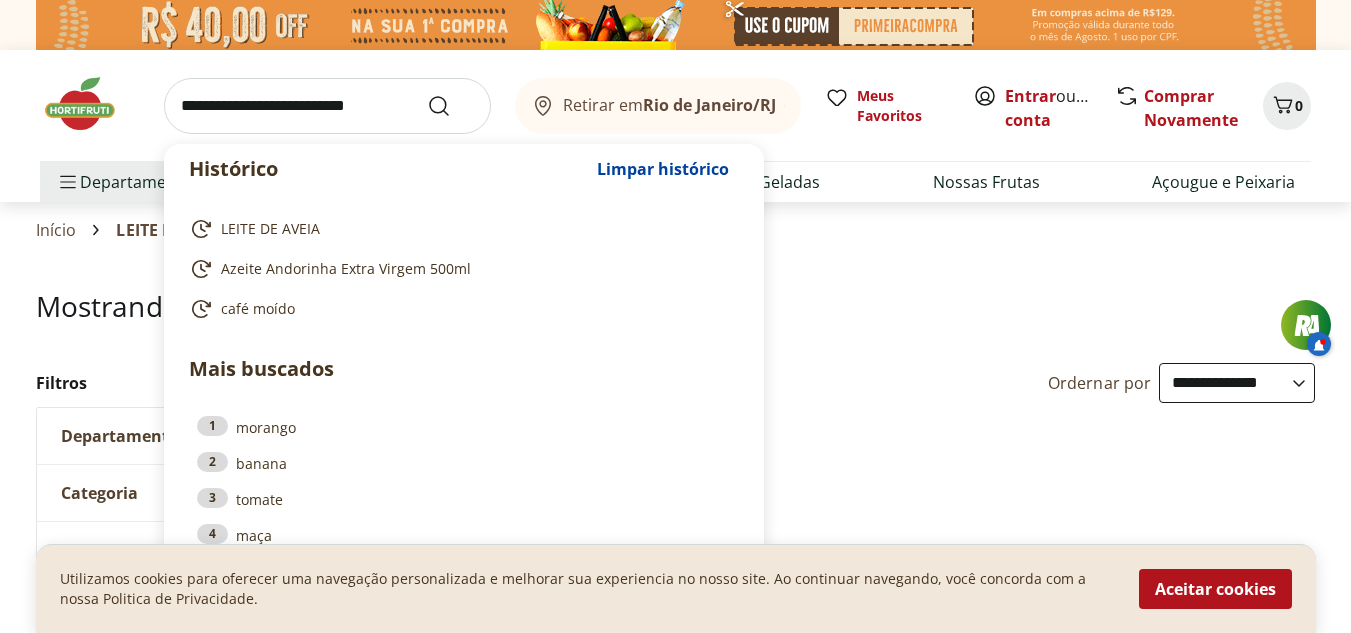 click at bounding box center (327, 106) 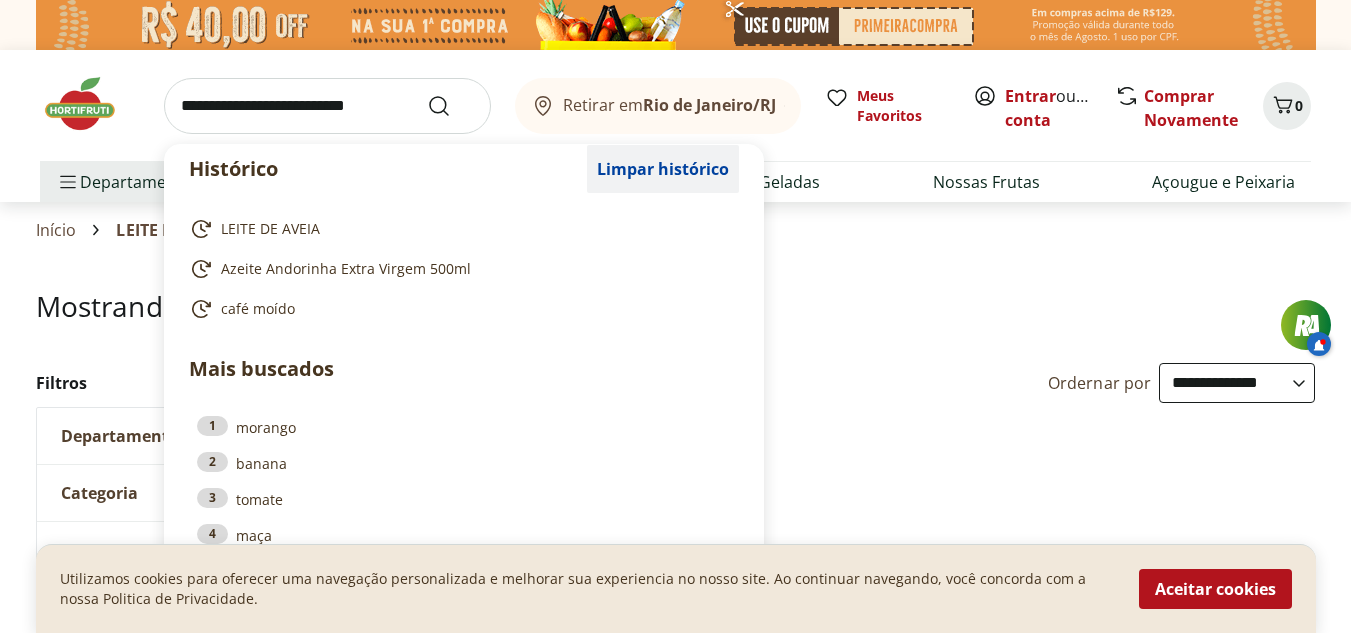 click on "Limpar histórico" at bounding box center [663, 169] 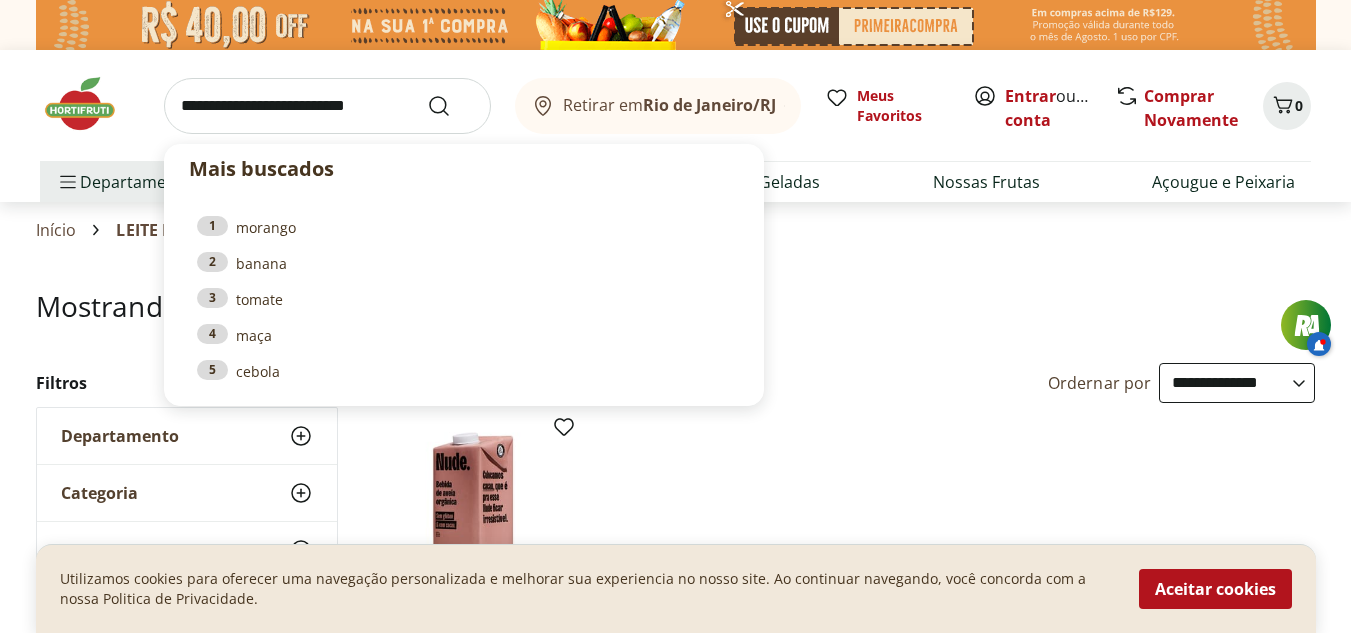 drag, startPoint x: 177, startPoint y: 110, endPoint x: 337, endPoint y: 141, distance: 162.97546 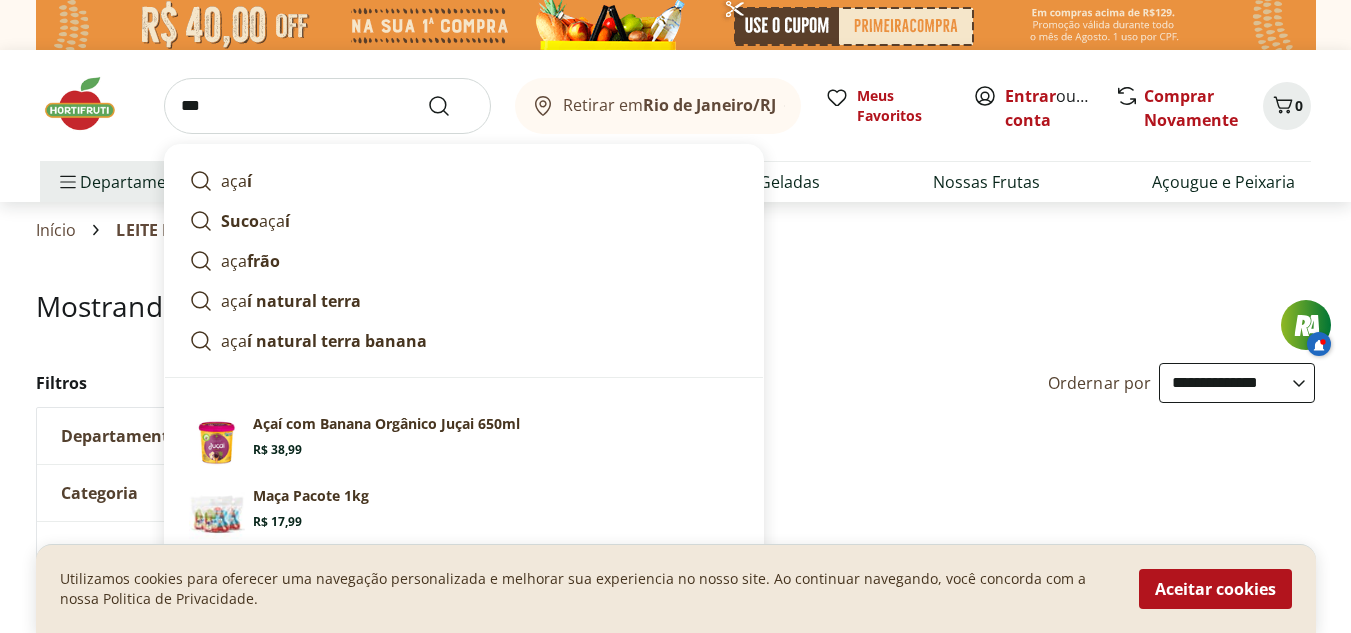 click on "aça í Suco  aça í aça frão aça í natural terra aça í natural terra banana" at bounding box center (464, 261) 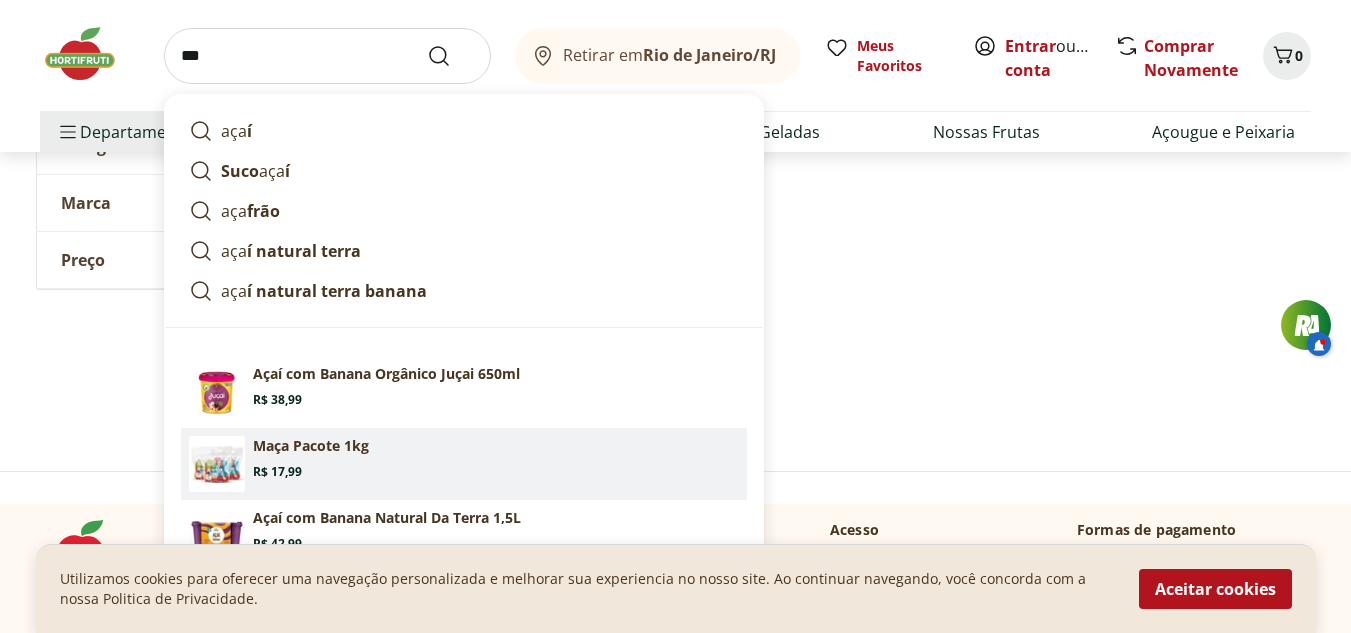 scroll, scrollTop: 400, scrollLeft: 0, axis: vertical 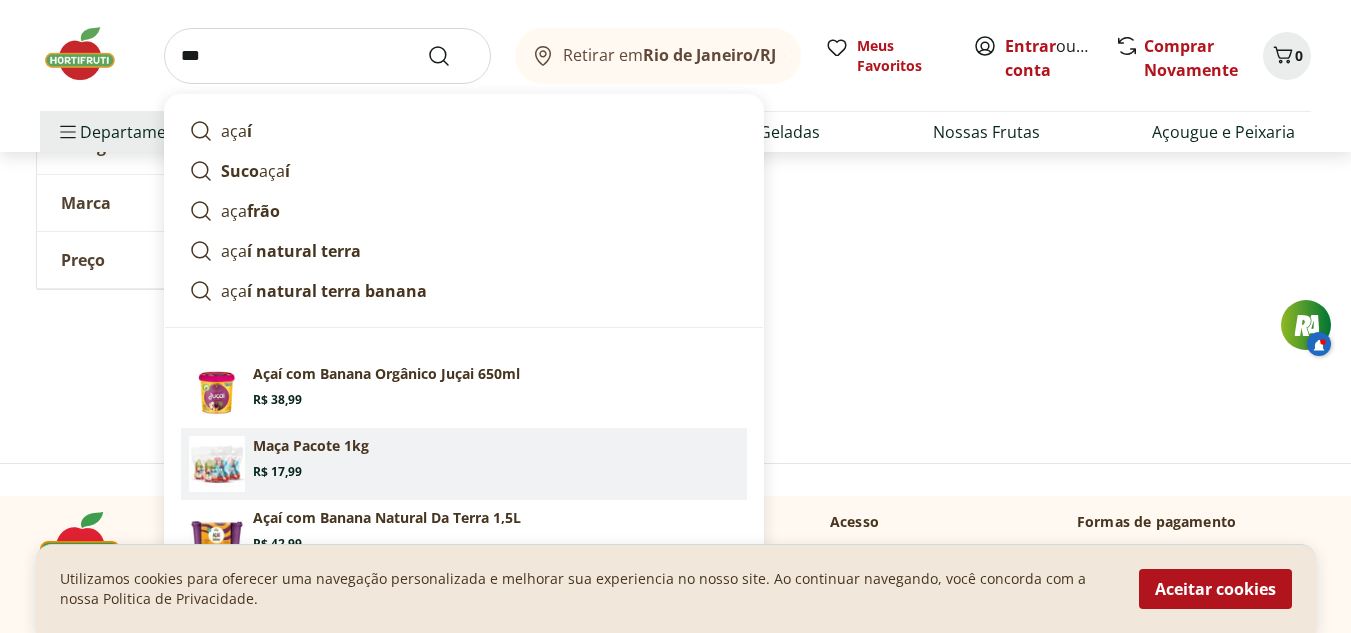click on "Maça Pacote 1kg" at bounding box center [311, 446] 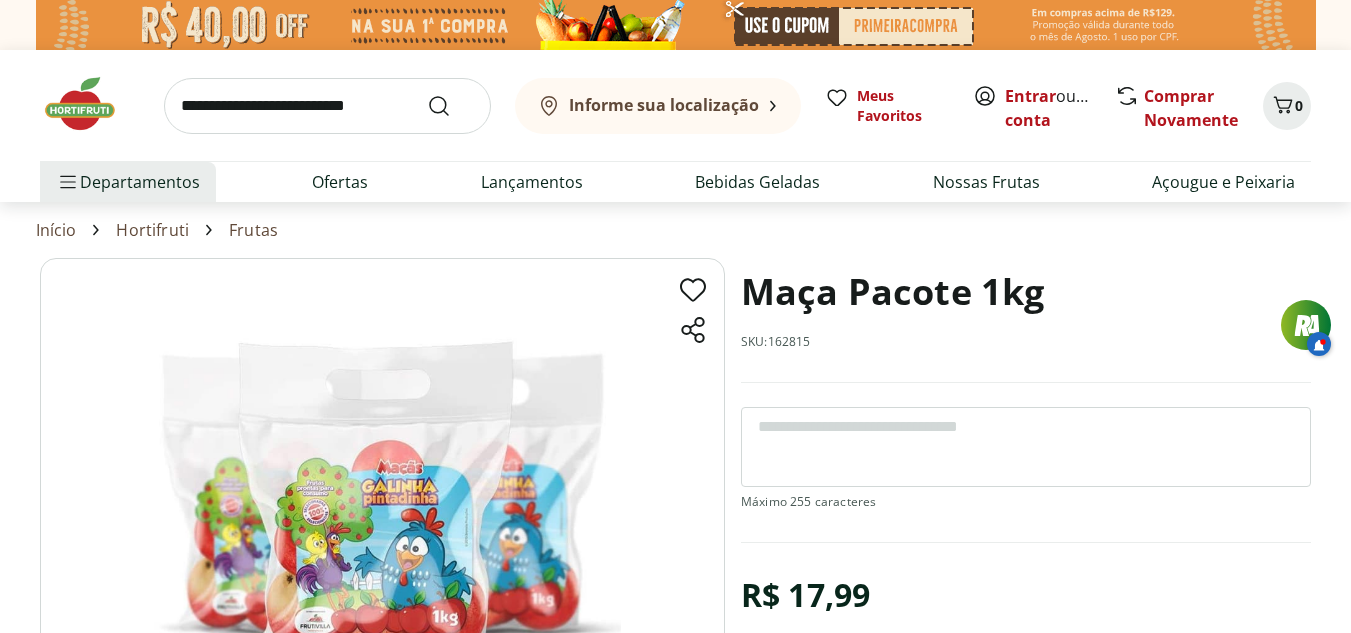 scroll, scrollTop: 0, scrollLeft: 0, axis: both 